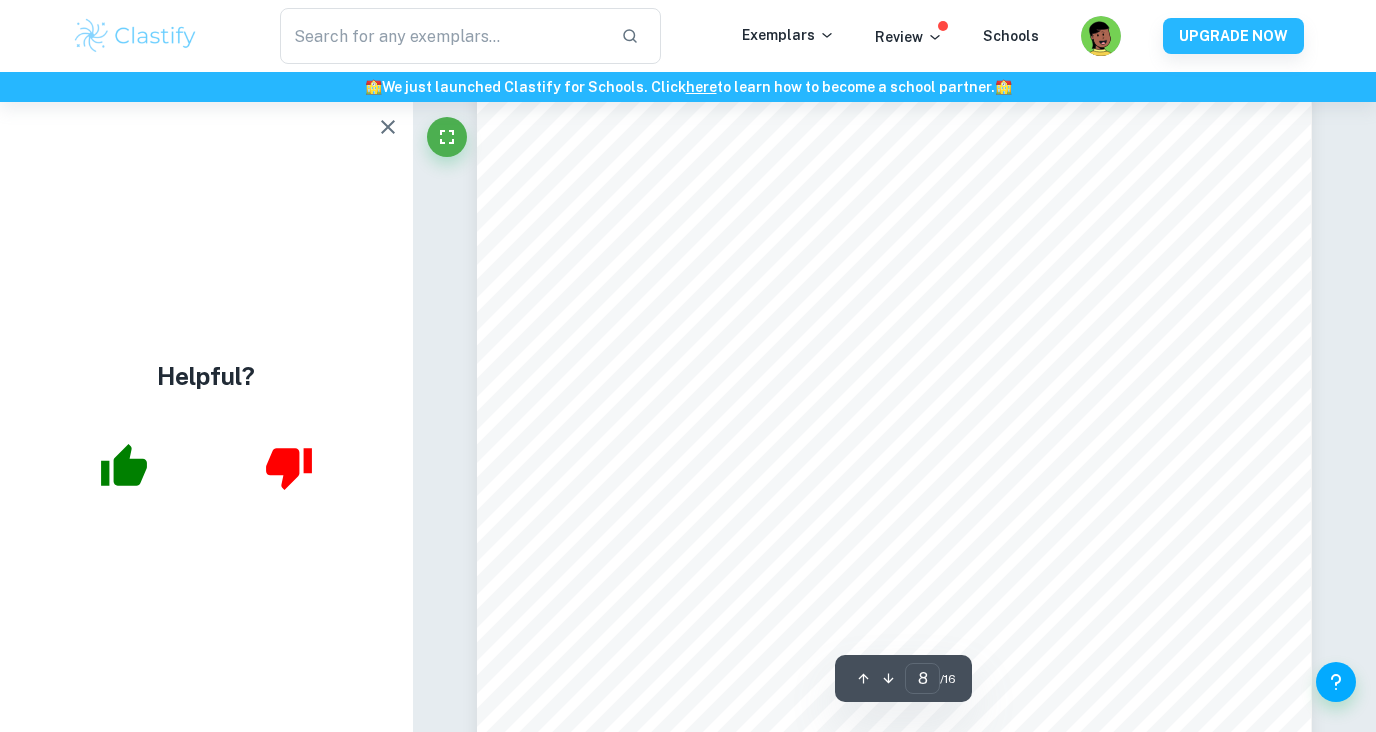 scroll, scrollTop: 8712, scrollLeft: 0, axis: vertical 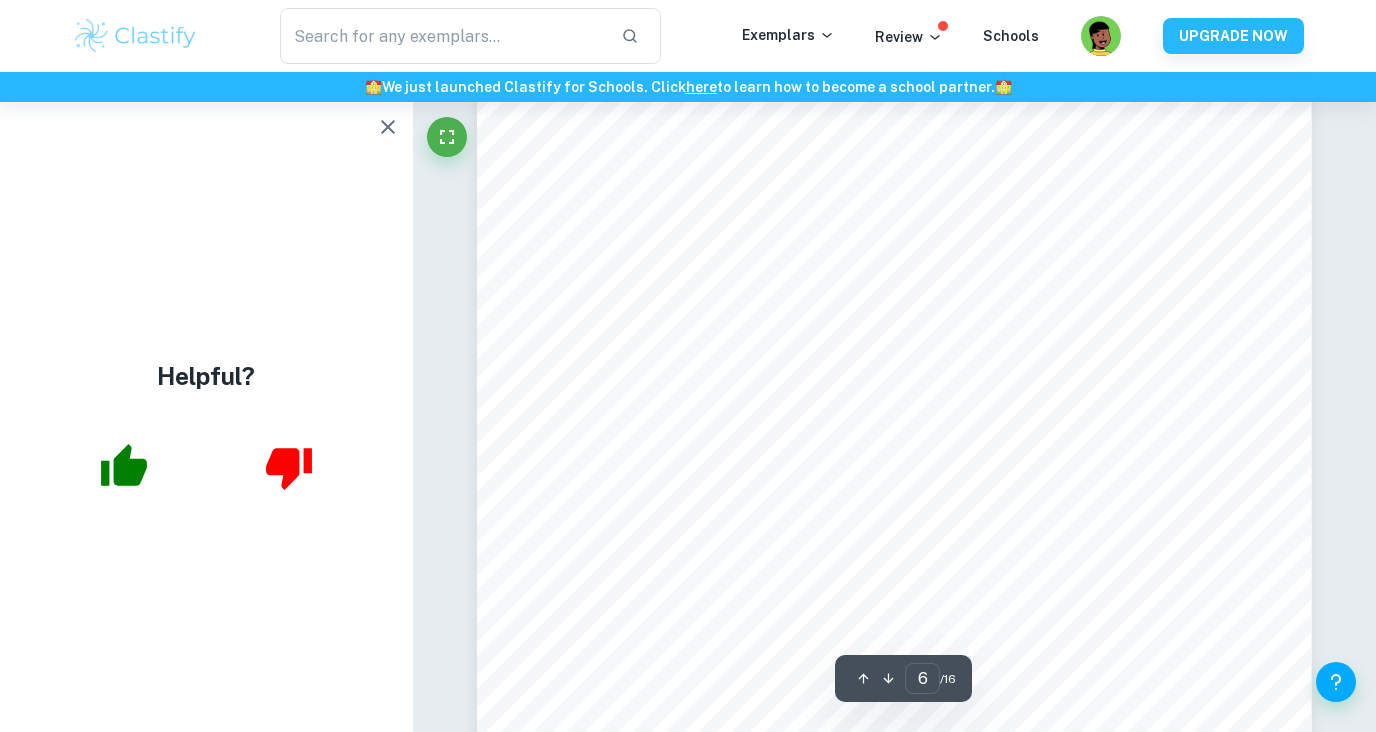 type on "5" 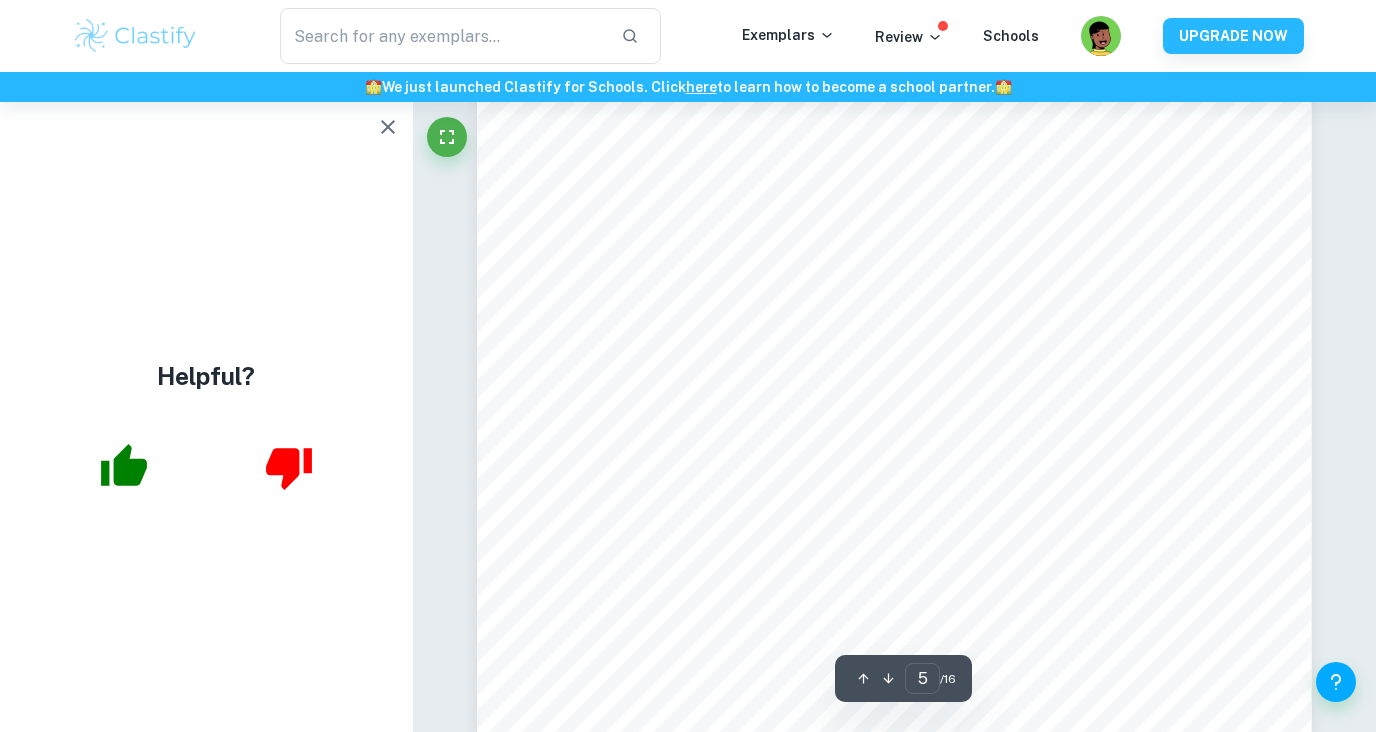 scroll, scrollTop: 5549, scrollLeft: 0, axis: vertical 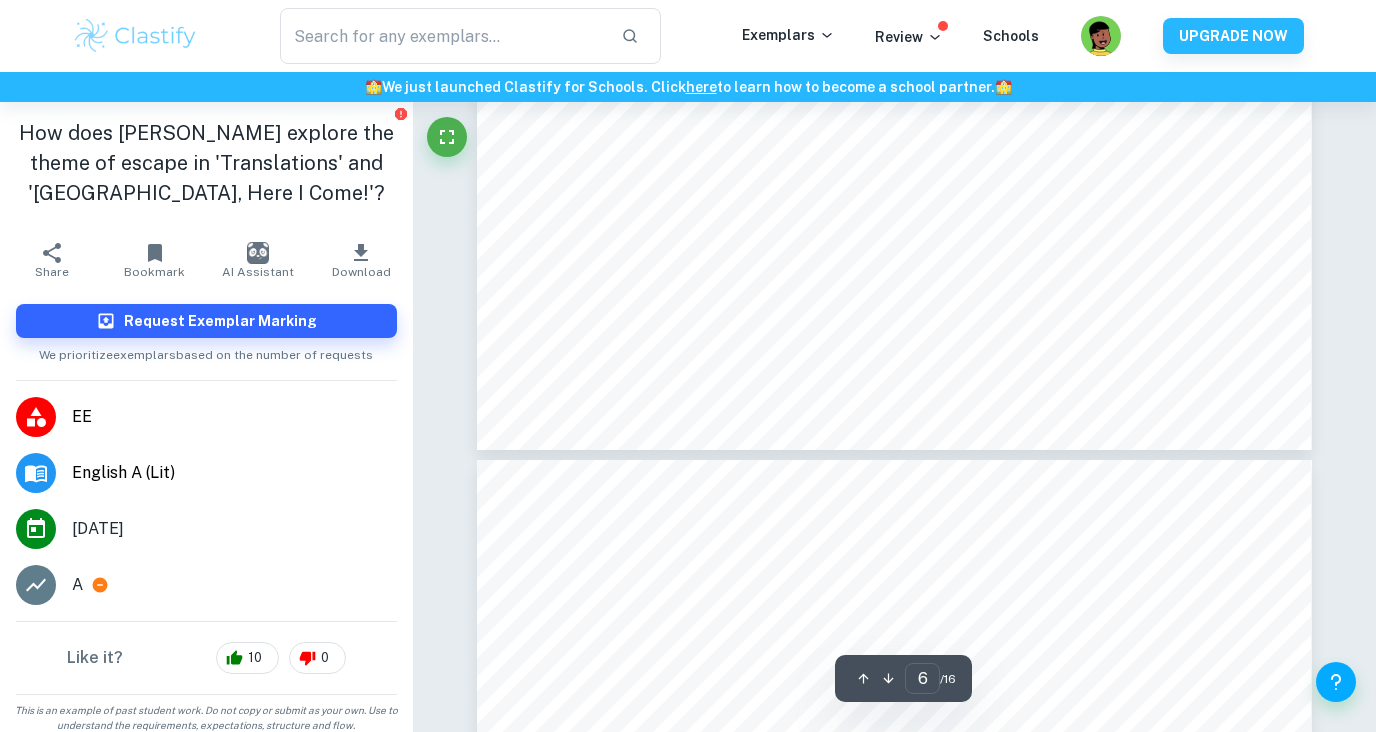type on "5" 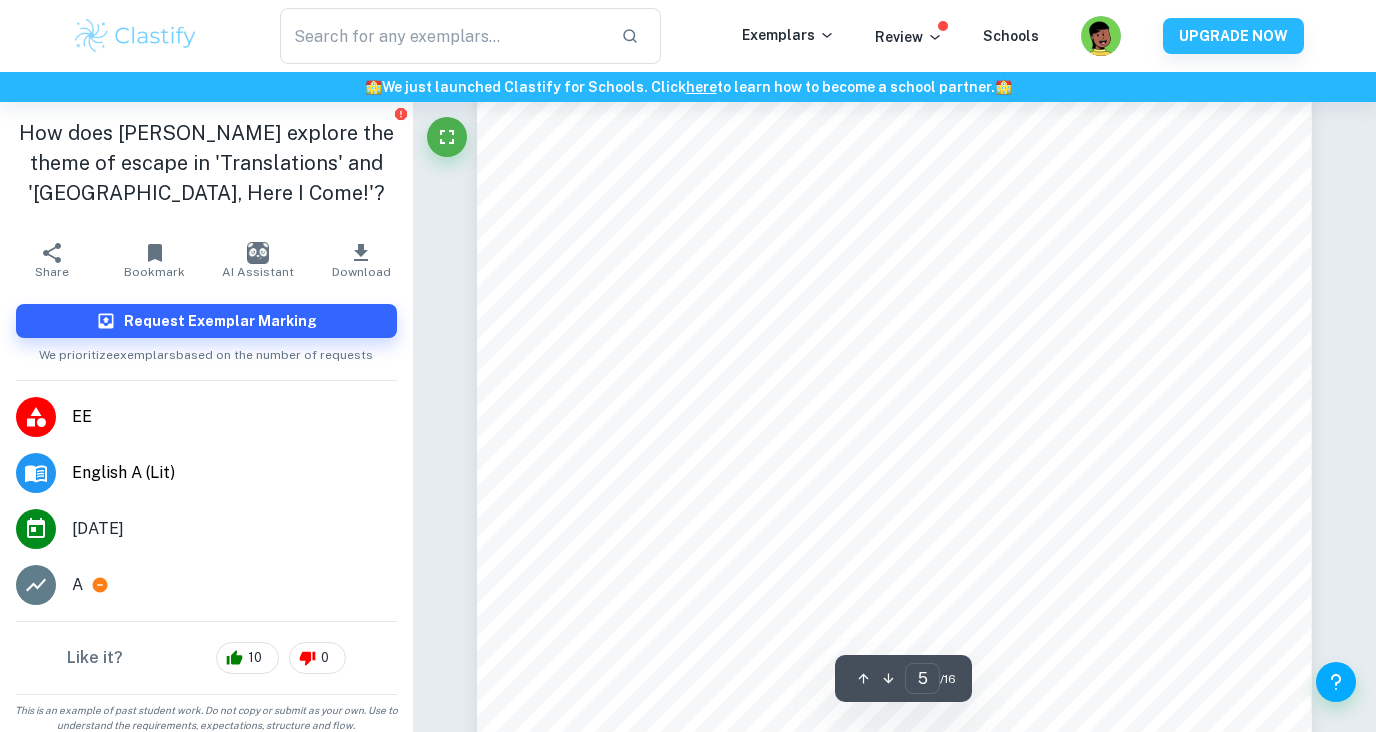 scroll, scrollTop: 5045, scrollLeft: 0, axis: vertical 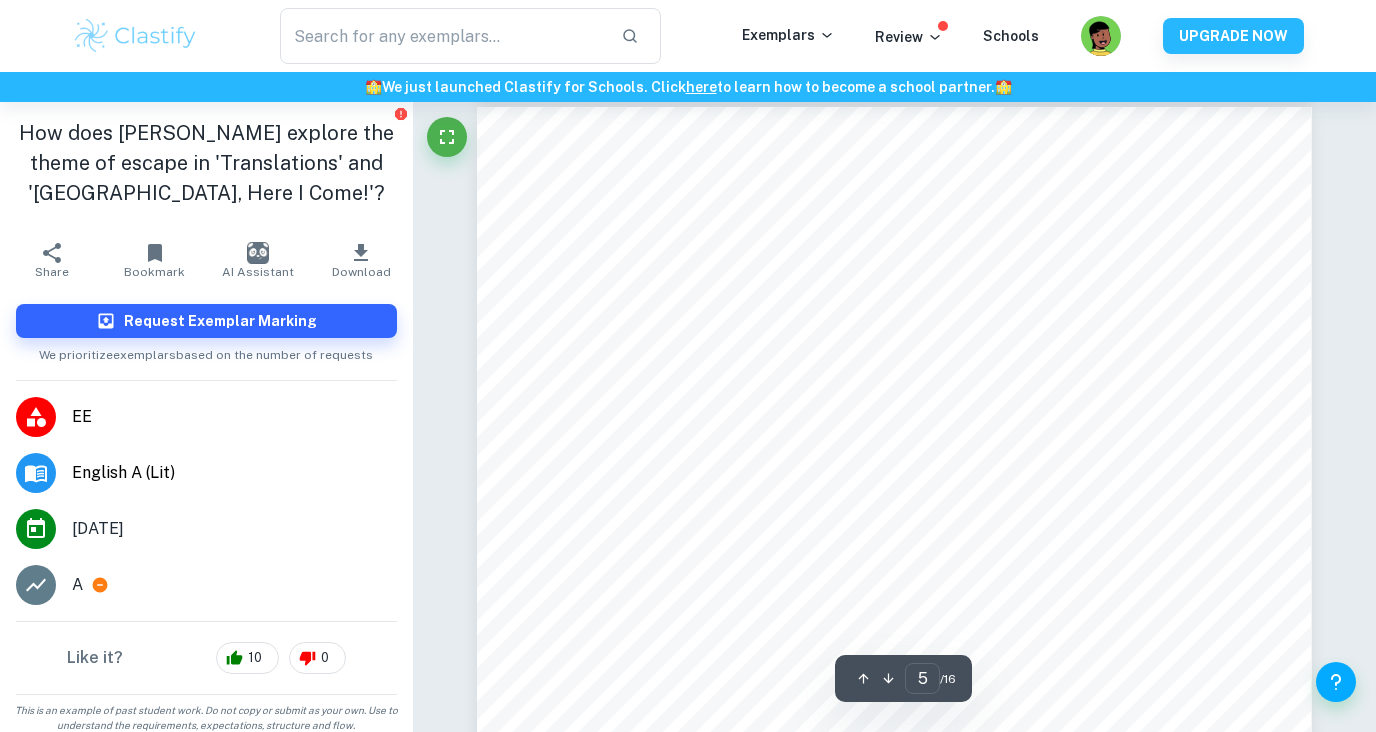 click on "We value your privacy We use cookies to enhance your browsing experience, serve personalised ads or content, and analyse our traffic. By clicking "Accept All", you consent to our use of cookies.   Cookie Policy Customise   Reject All   Accept All   Customise Consent Preferences   We use cookies to help you navigate efficiently and perform certain functions. You will find detailed information about all cookies under each consent category below. The cookies that are categorised as "Necessary" are stored on your browser as they are essential for enabling the basic functionalities of the site. ...  Show more For more information on how Google's third-party cookies operate and handle your data, see:   Google Privacy Policy Necessary Always Active Necessary cookies are required to enable the basic features of this site, such as providing secure log-in or adjusting your consent preferences. These cookies do not store any personally identifiable data. Functional Analytics Performance Advertisement Uncategorised" at bounding box center [688, -4679] 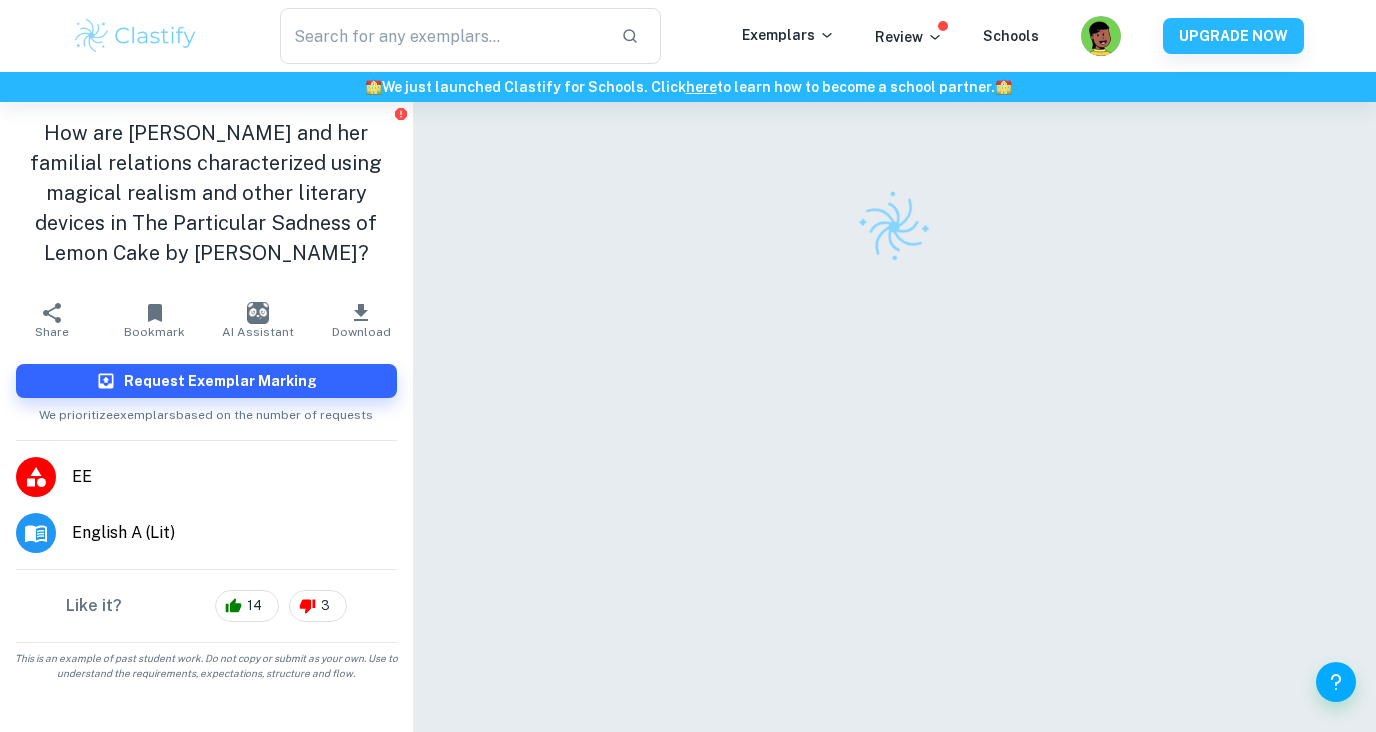scroll, scrollTop: 0, scrollLeft: 0, axis: both 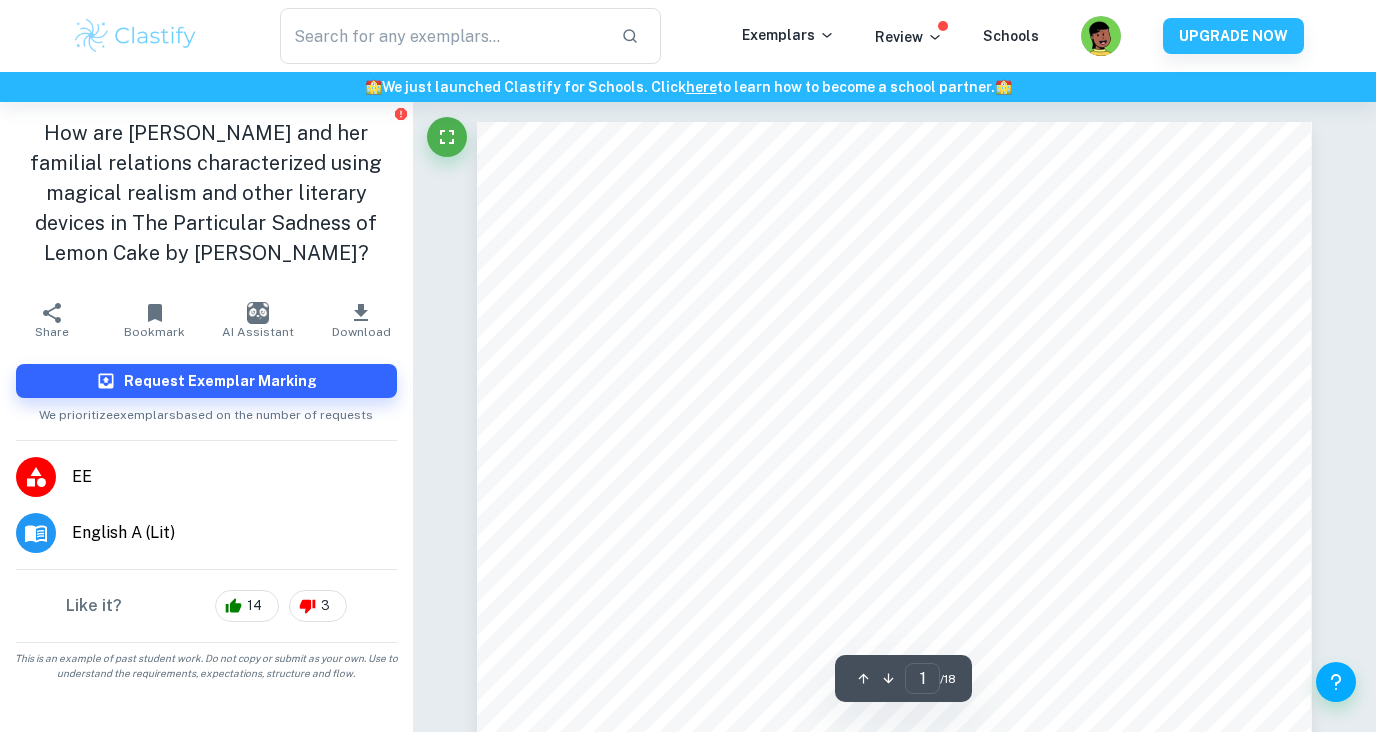 type on "2" 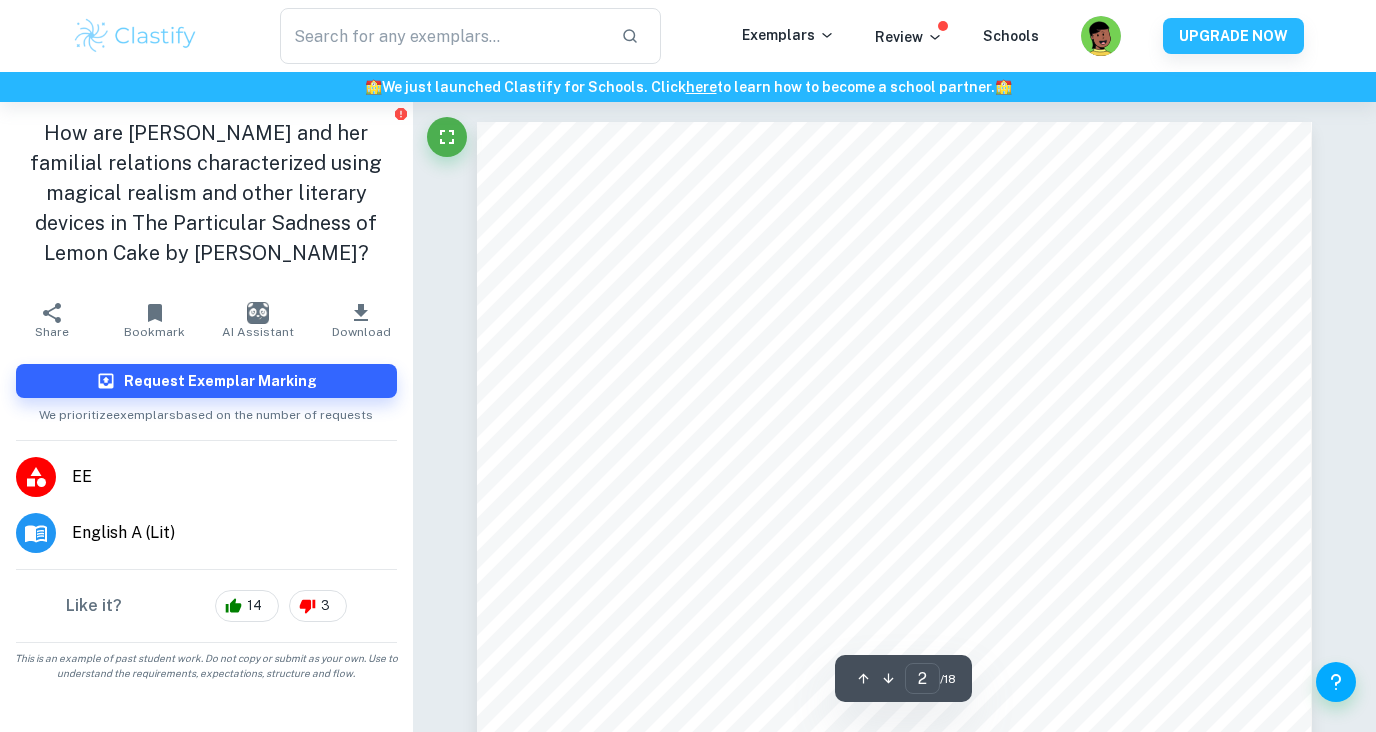 scroll, scrollTop: 1416, scrollLeft: 0, axis: vertical 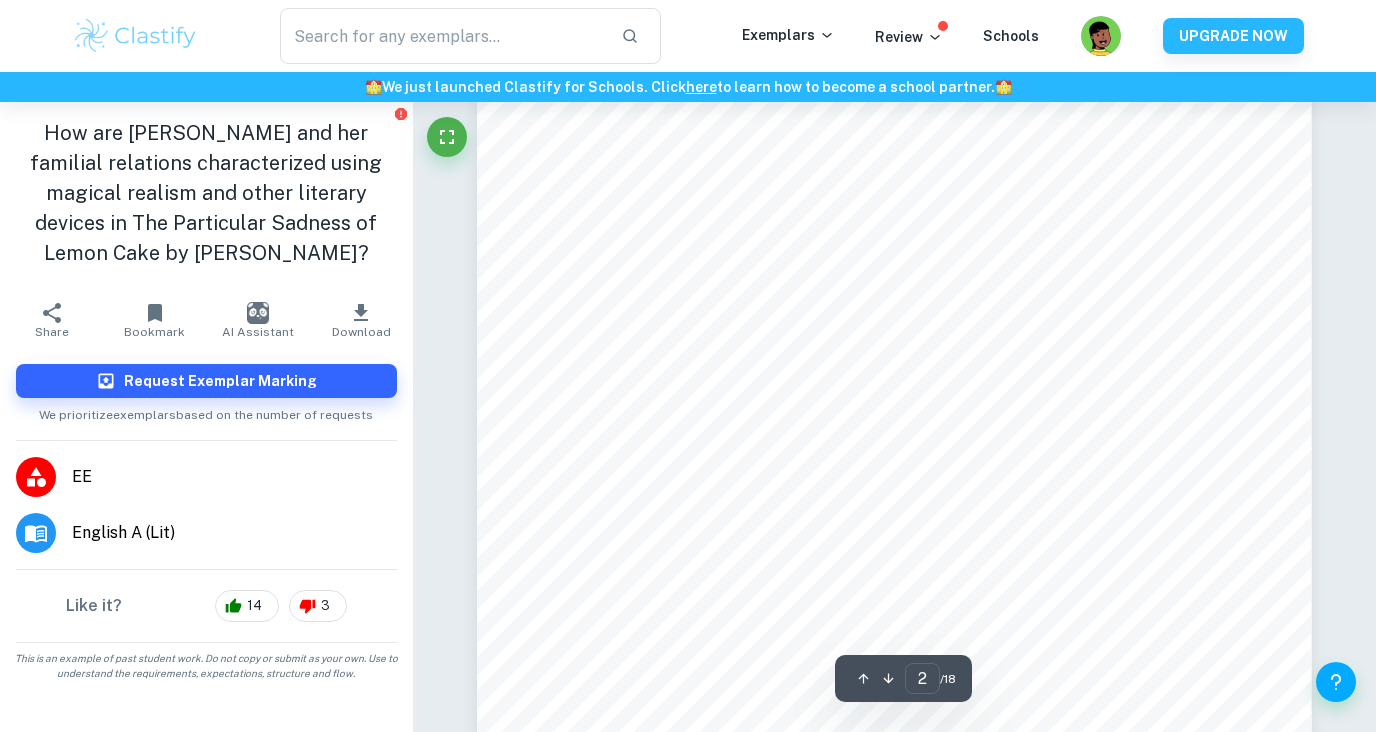 click at bounding box center [135, 36] 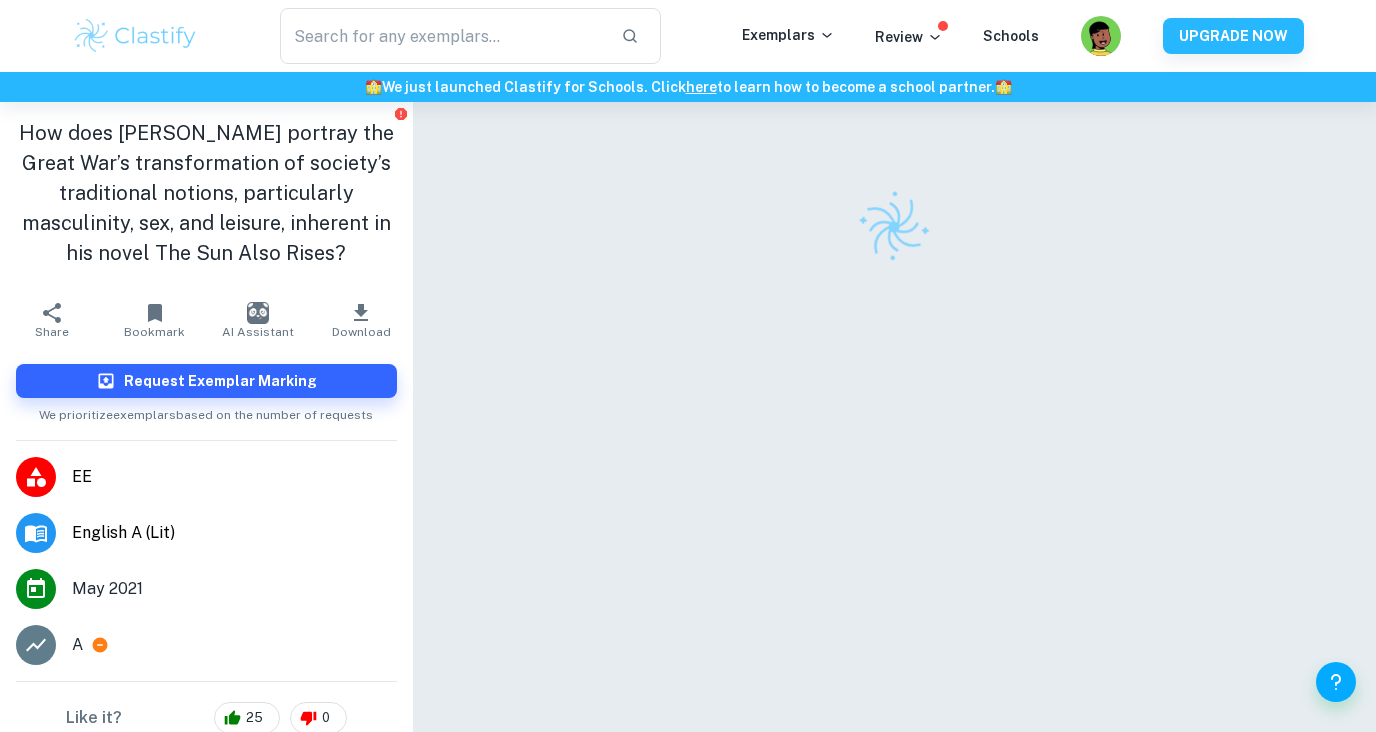 scroll, scrollTop: 0, scrollLeft: 0, axis: both 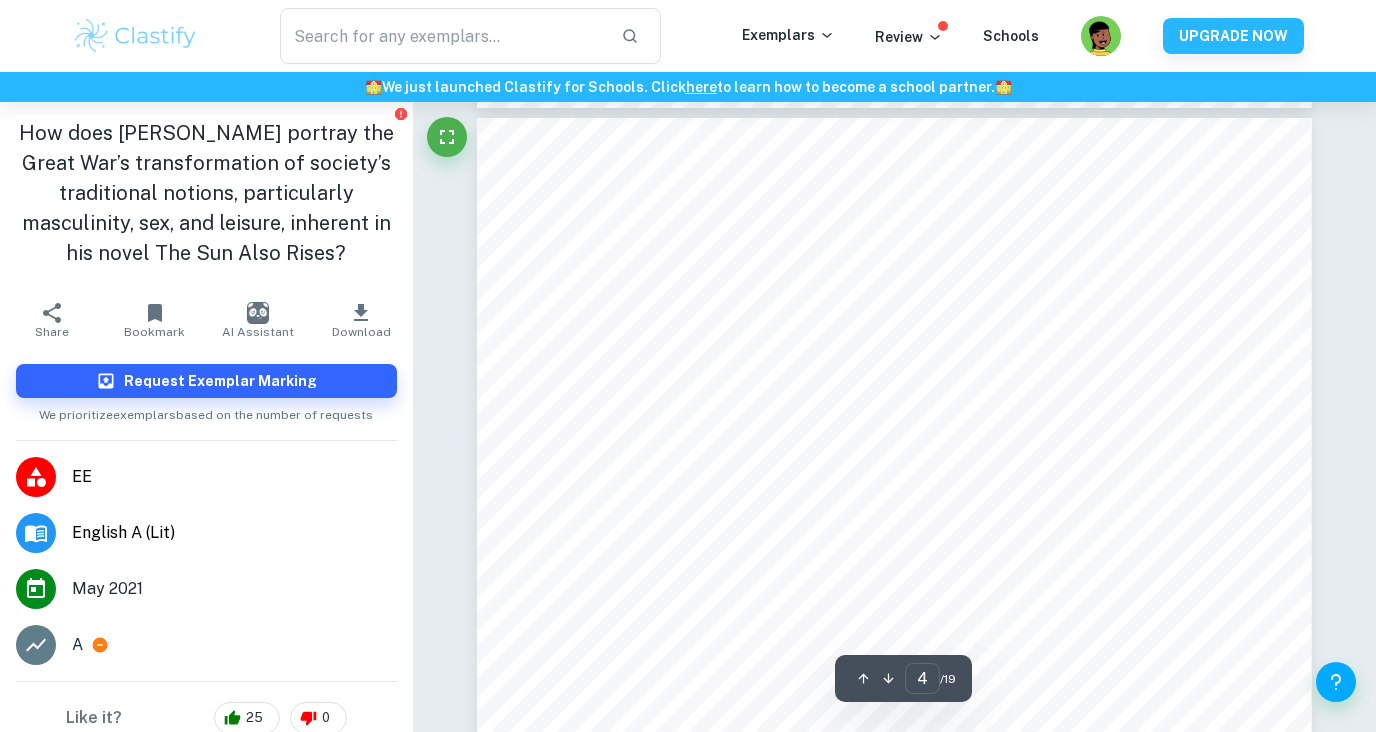 type on "5" 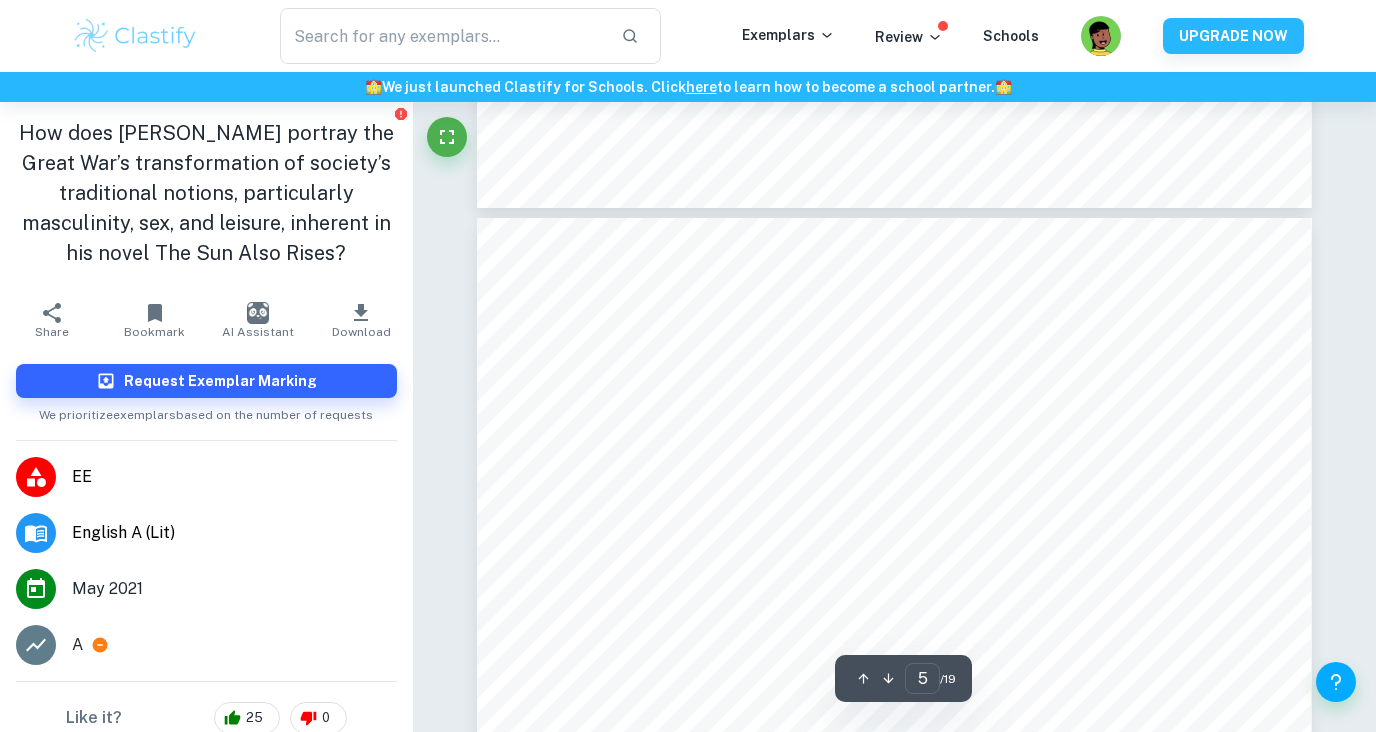 scroll, scrollTop: 4580, scrollLeft: 0, axis: vertical 